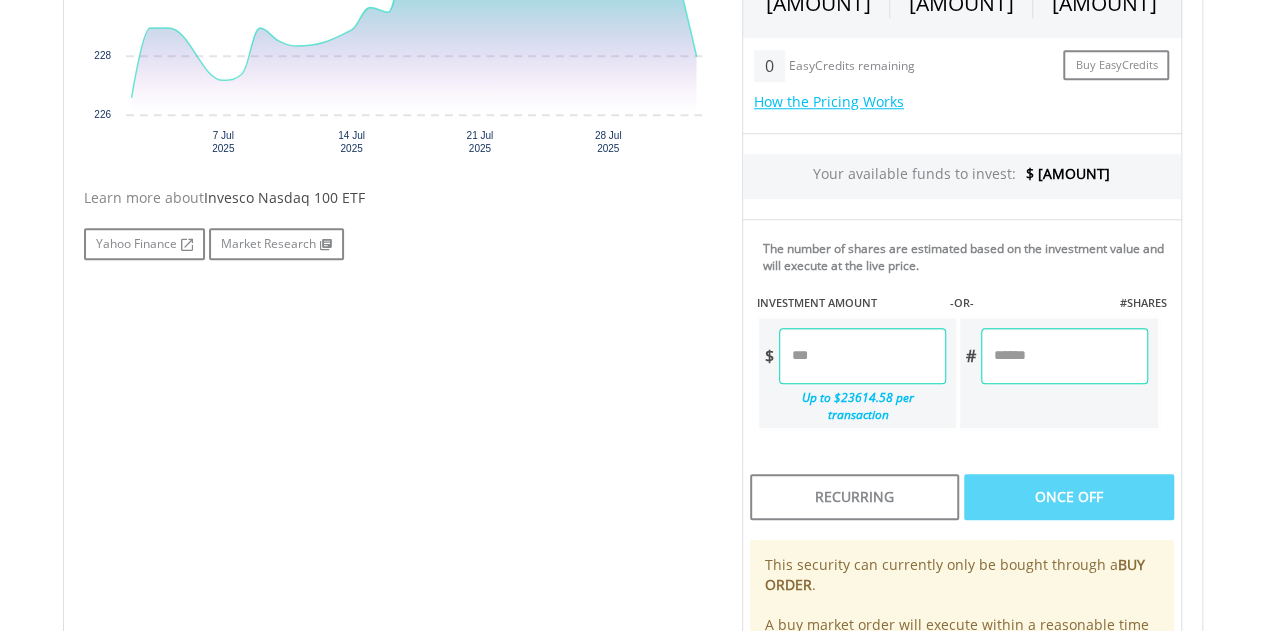 scroll, scrollTop: 800, scrollLeft: 0, axis: vertical 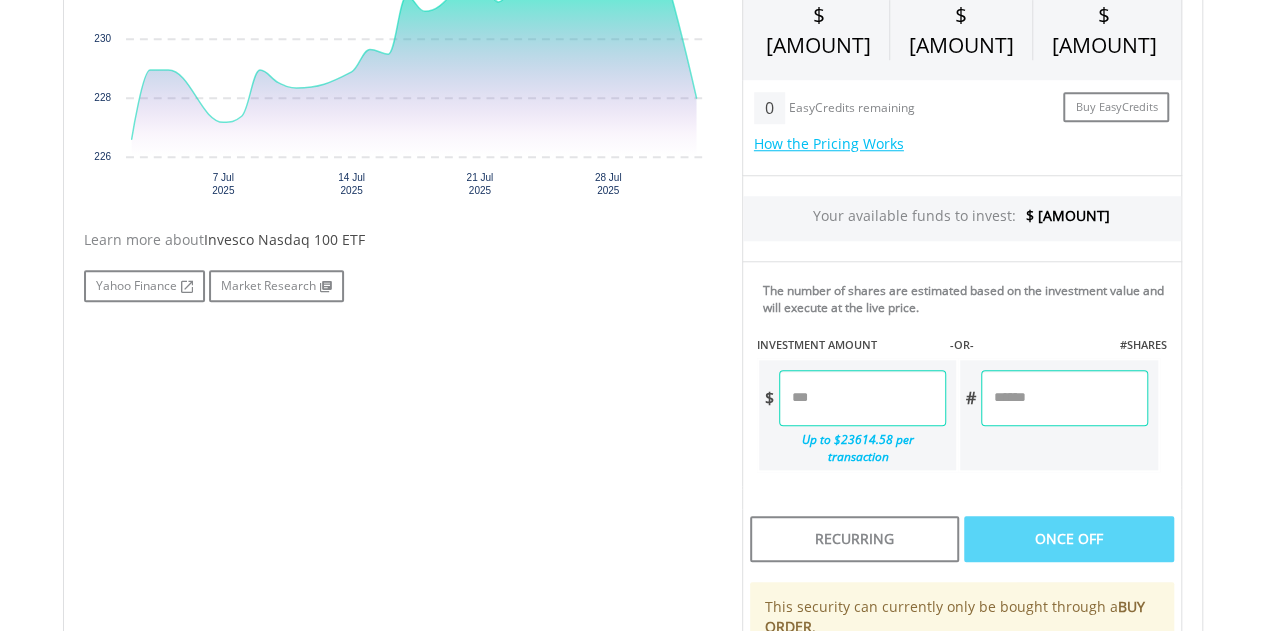 click at bounding box center (862, 398) 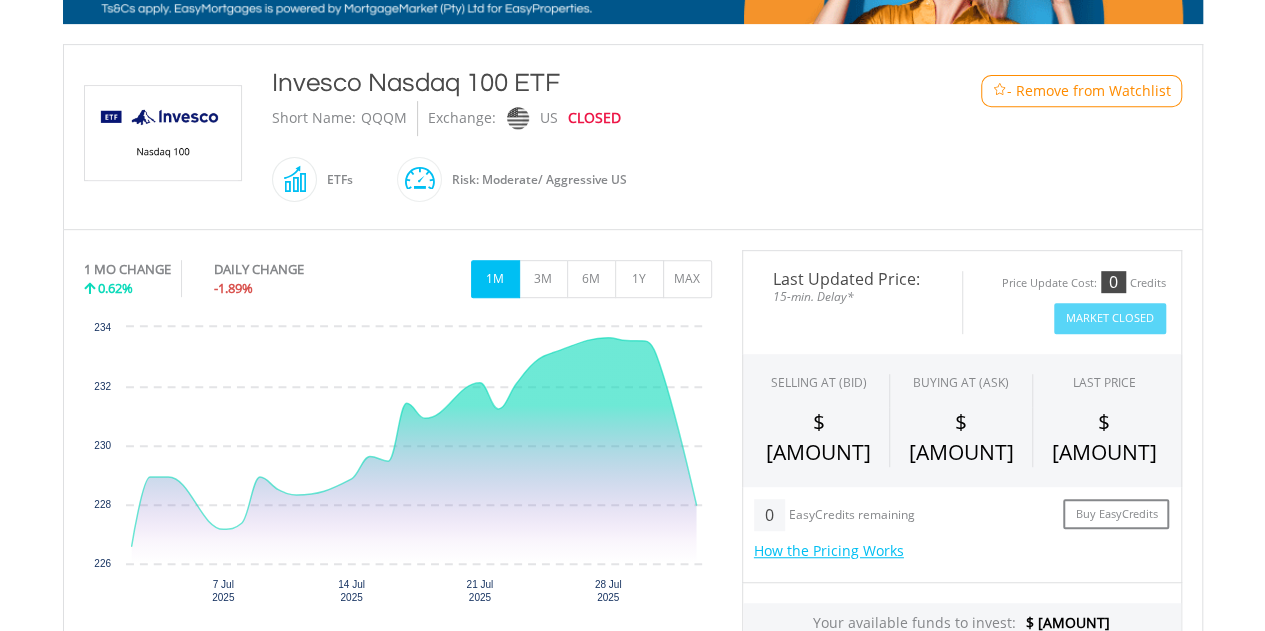 scroll, scrollTop: 400, scrollLeft: 0, axis: vertical 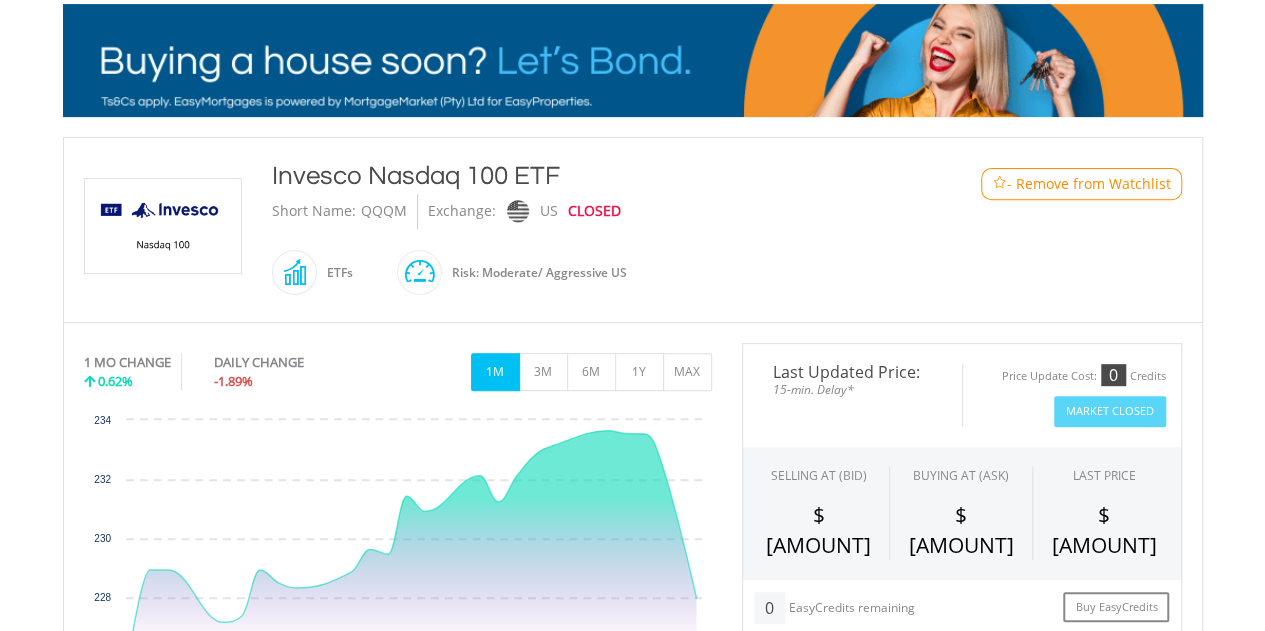 click on "Invesco Nasdaq 100 ETF
Short Name:
QQQM
Exchange:
US
CLOSED
ETFs" at bounding box center (586, 230) 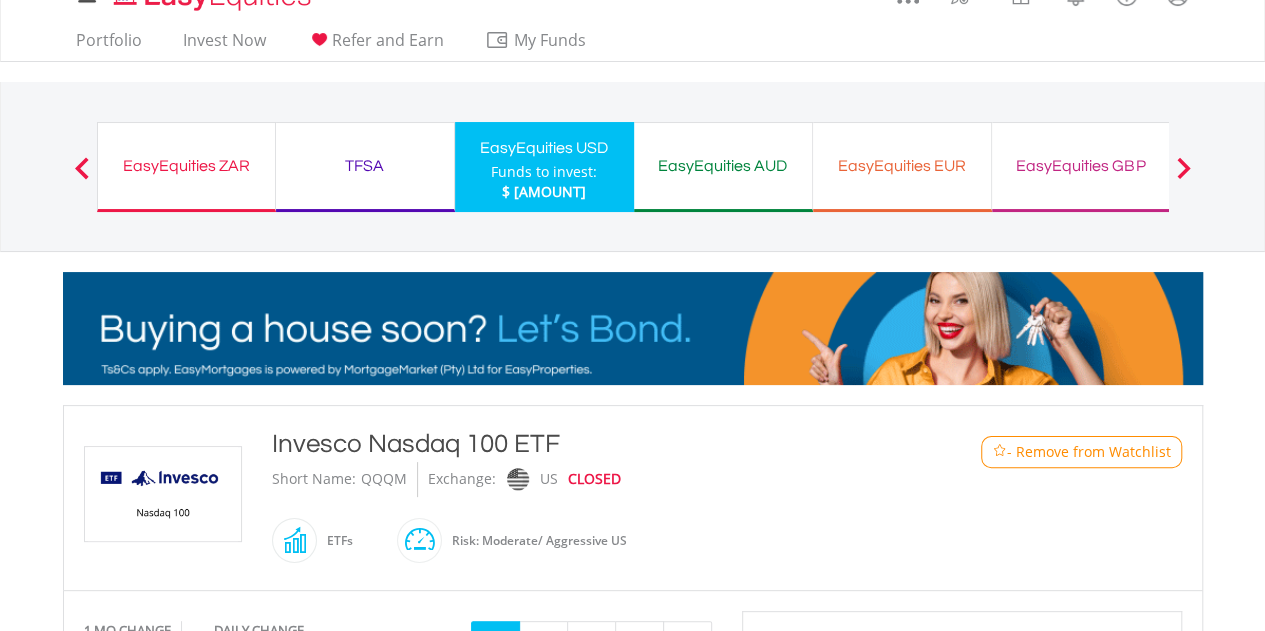 scroll, scrollTop: 0, scrollLeft: 0, axis: both 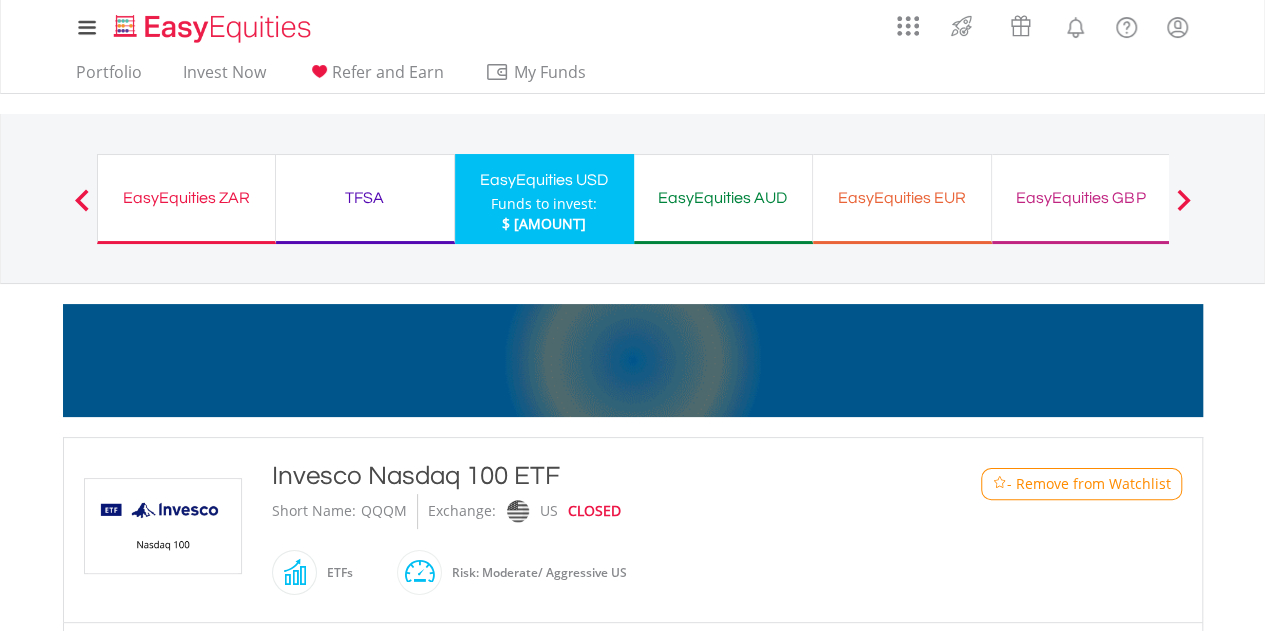 click on "TFSA
Funds to invest:
$1 014.14" at bounding box center [365, 199] 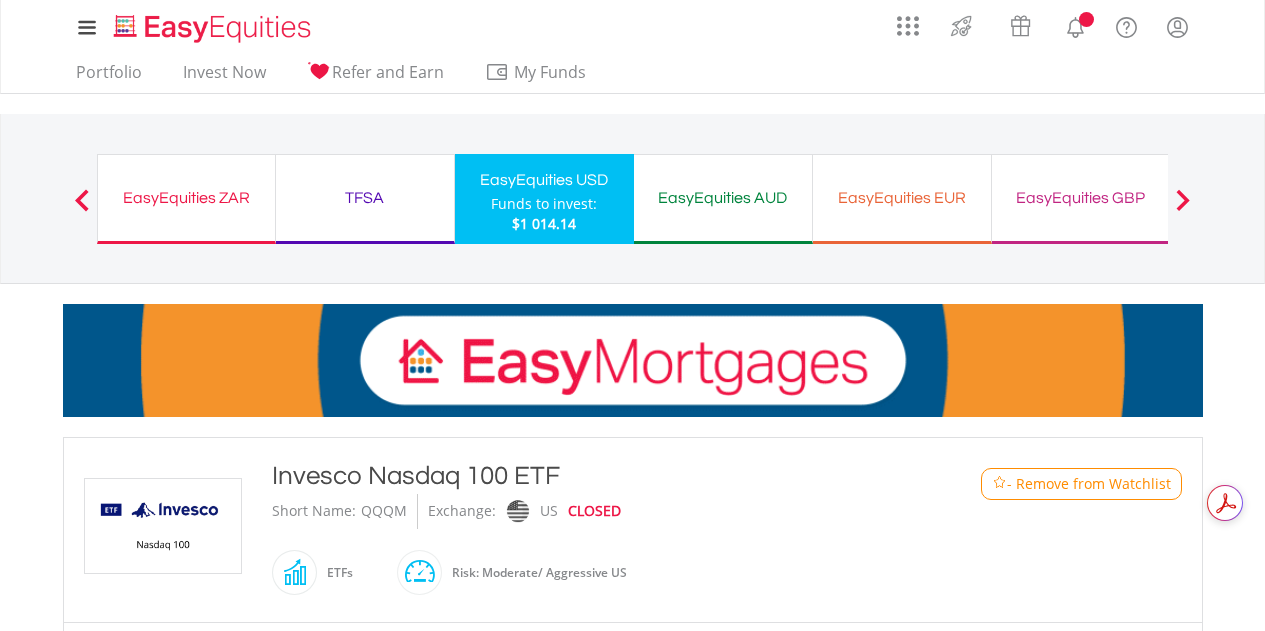 scroll, scrollTop: 0, scrollLeft: 0, axis: both 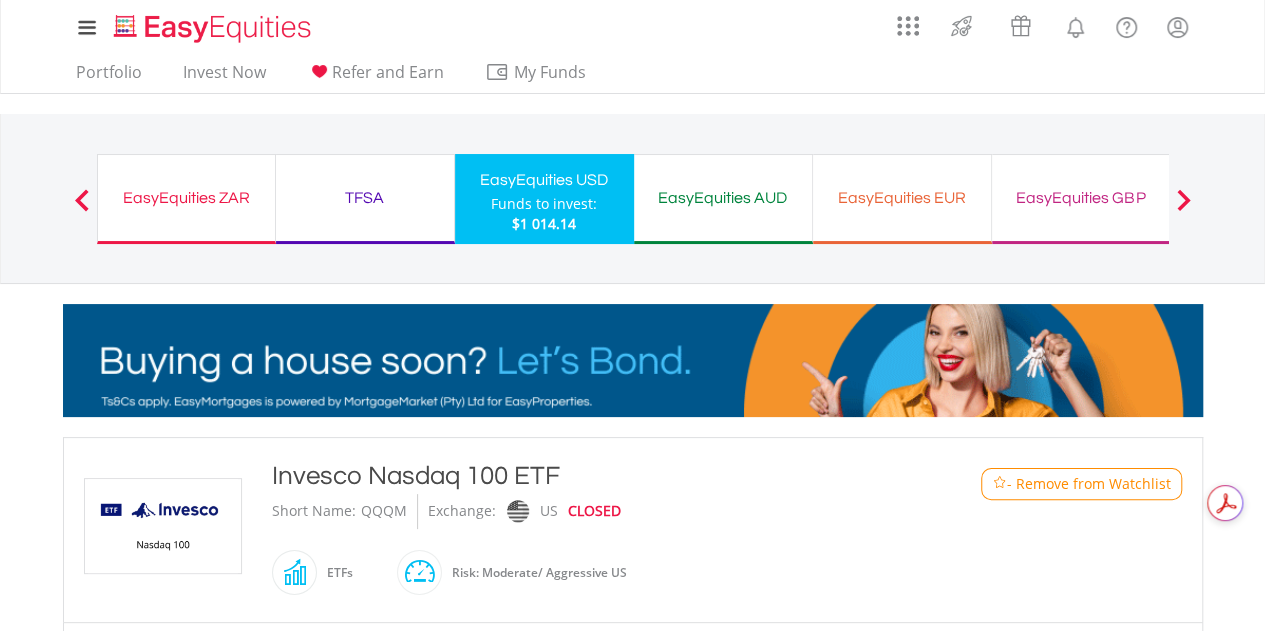 click on "EasyEquities USD" at bounding box center [544, 180] 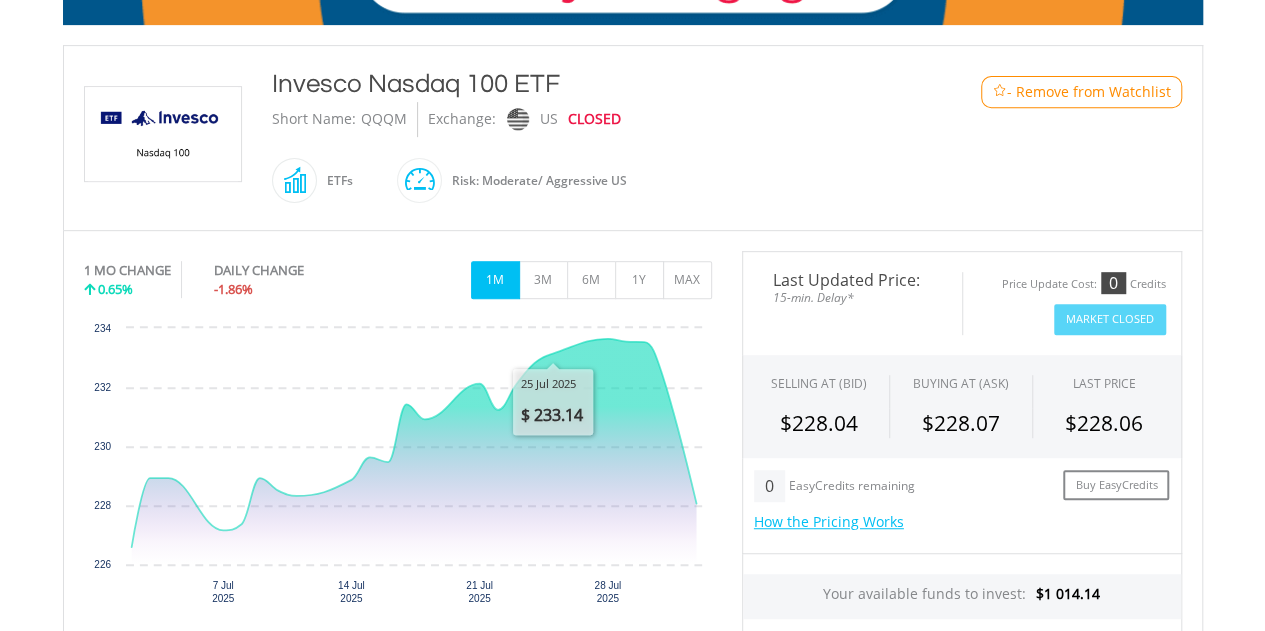 scroll, scrollTop: 187, scrollLeft: 0, axis: vertical 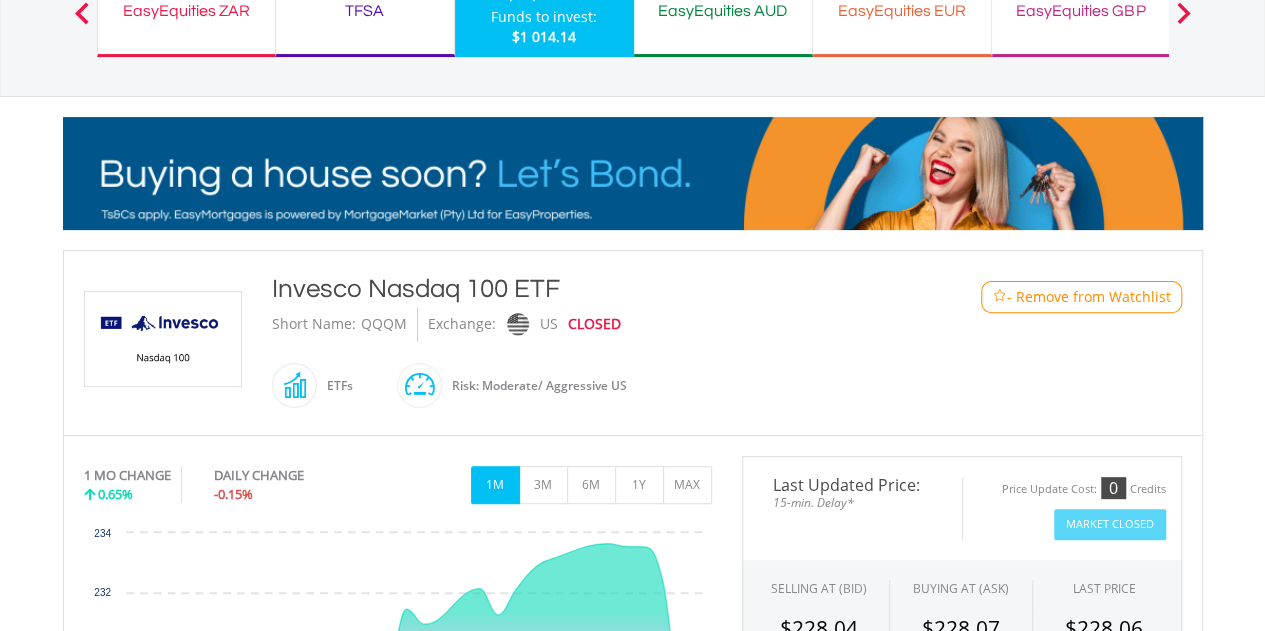 click on "EasyEquities ZAR
Funds to invest:
$1 014.14" at bounding box center [186, 12] 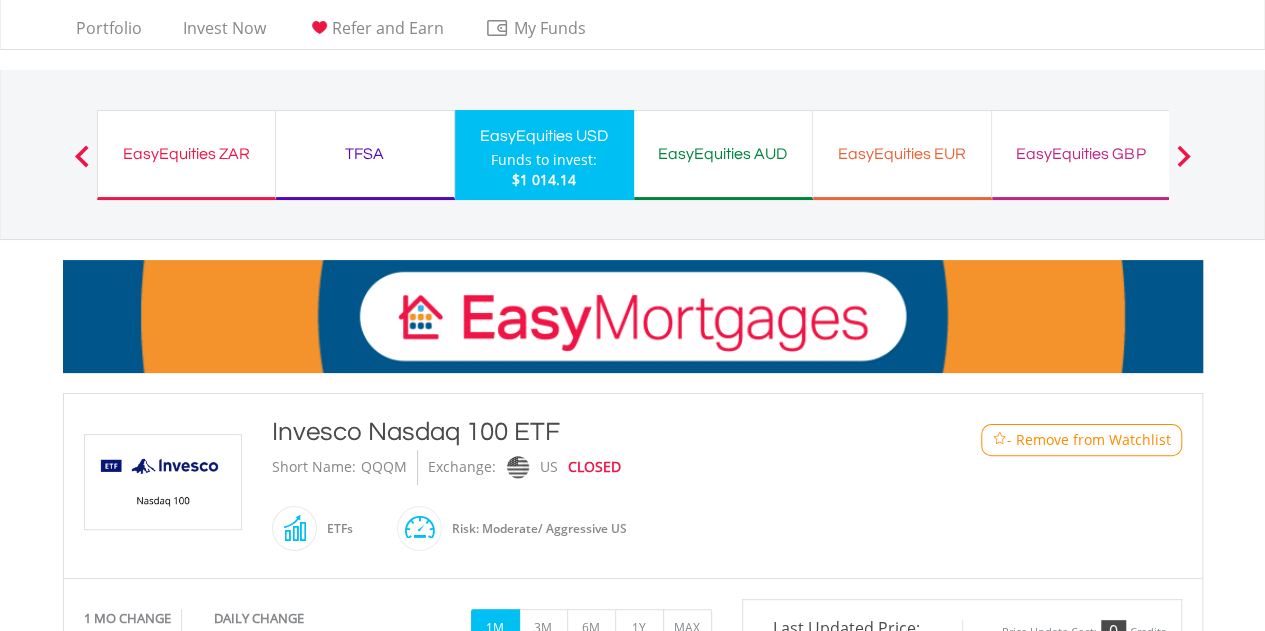 scroll, scrollTop: 0, scrollLeft: 0, axis: both 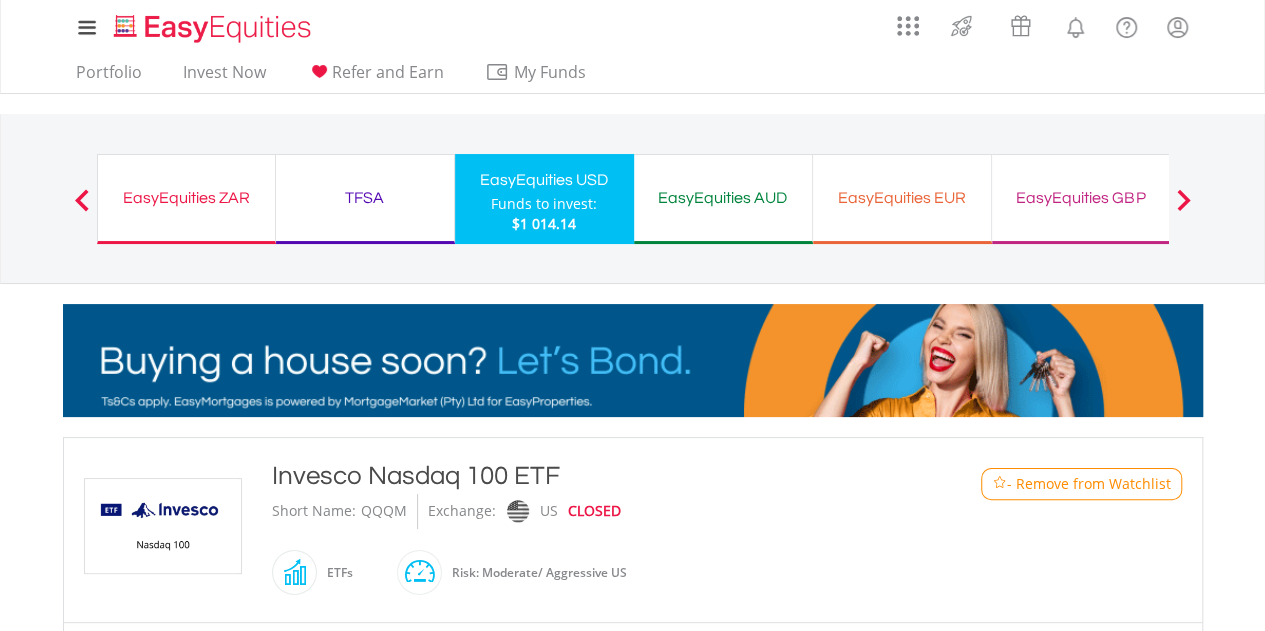 click on "EasyEquities AUD" at bounding box center (723, 198) 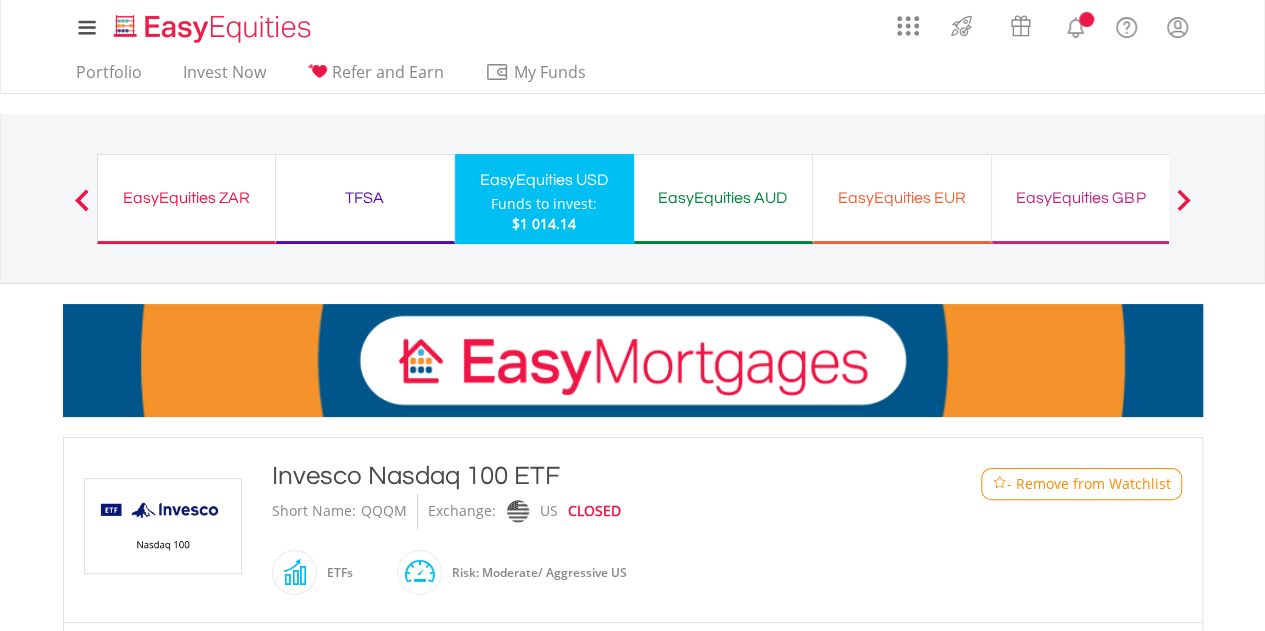 scroll, scrollTop: 400, scrollLeft: 0, axis: vertical 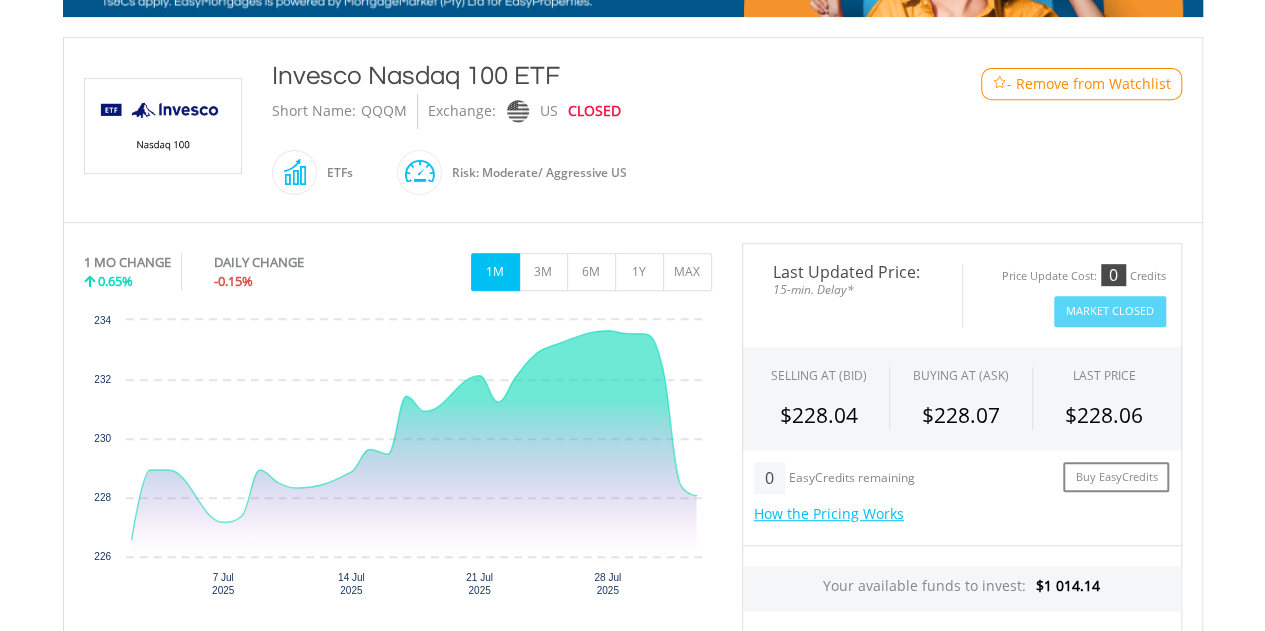 click on "CLOSED" at bounding box center [594, 111] 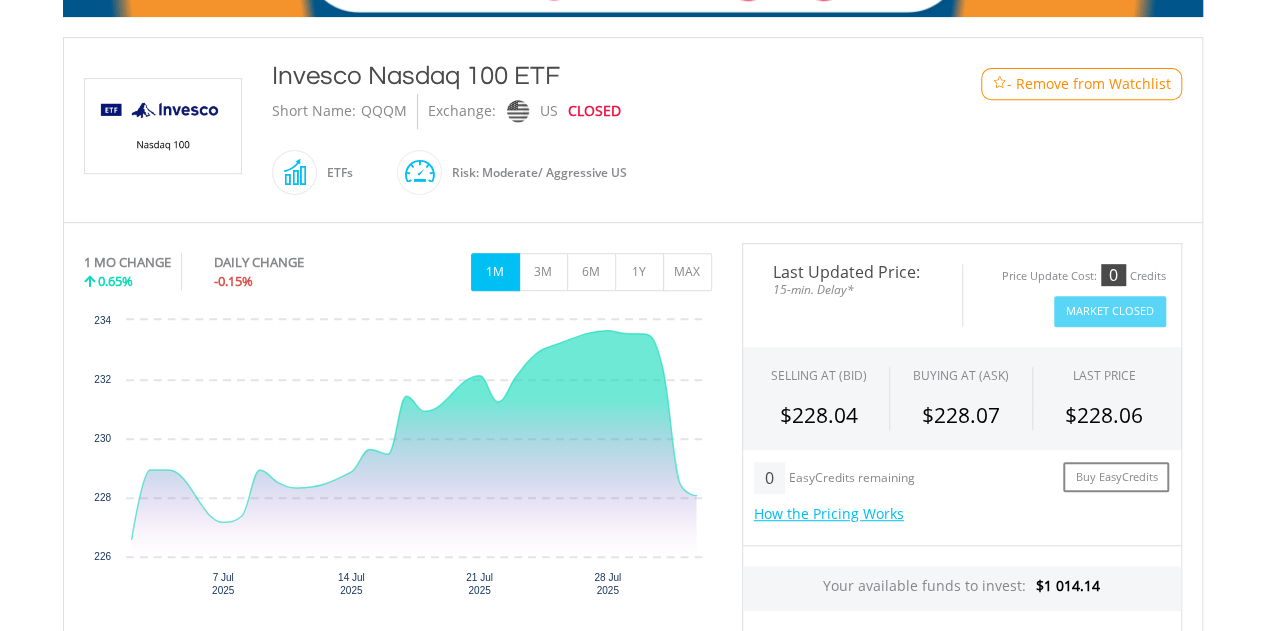 click on "- Remove from Watchlist" at bounding box center (1089, 84) 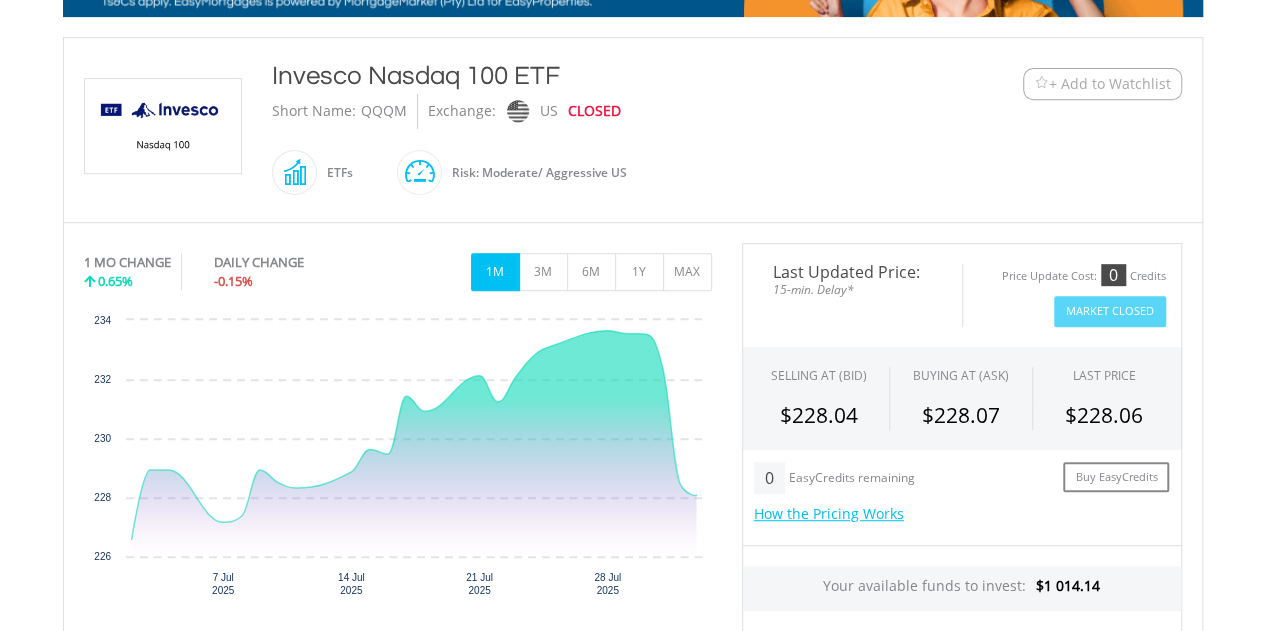 click on "Invesco Nasdaq 100 ETF
Short Name:
QQQM
Exchange:
US
CLOSED
ETFs" at bounding box center (586, 130) 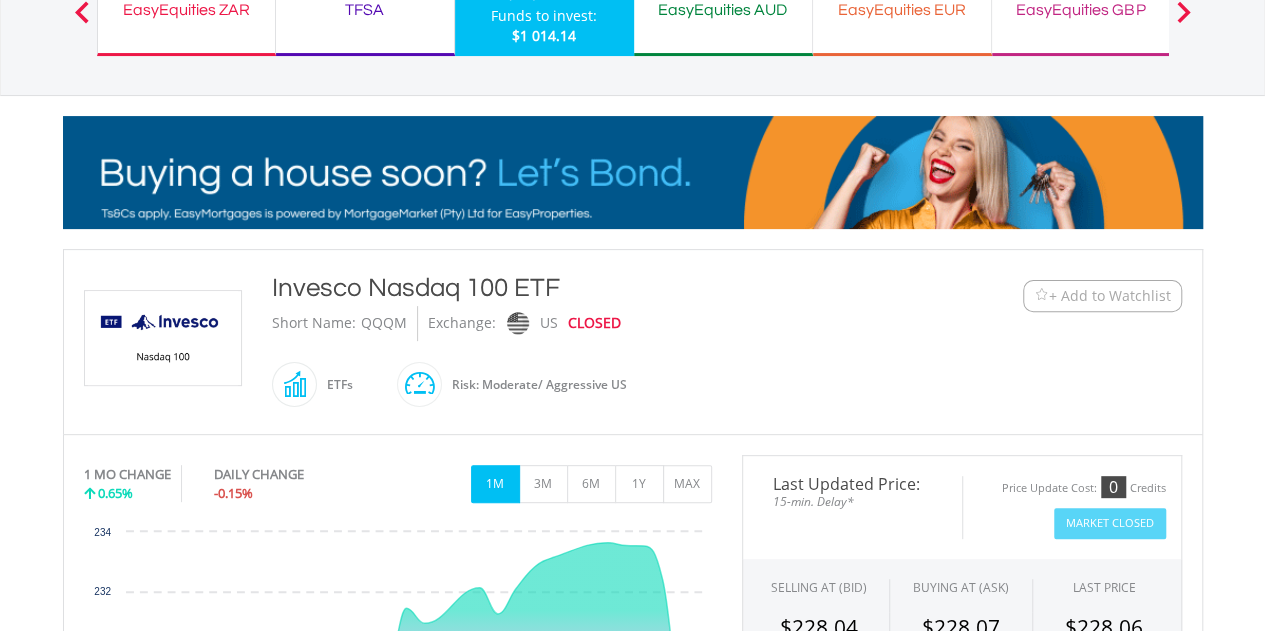 scroll, scrollTop: 0, scrollLeft: 0, axis: both 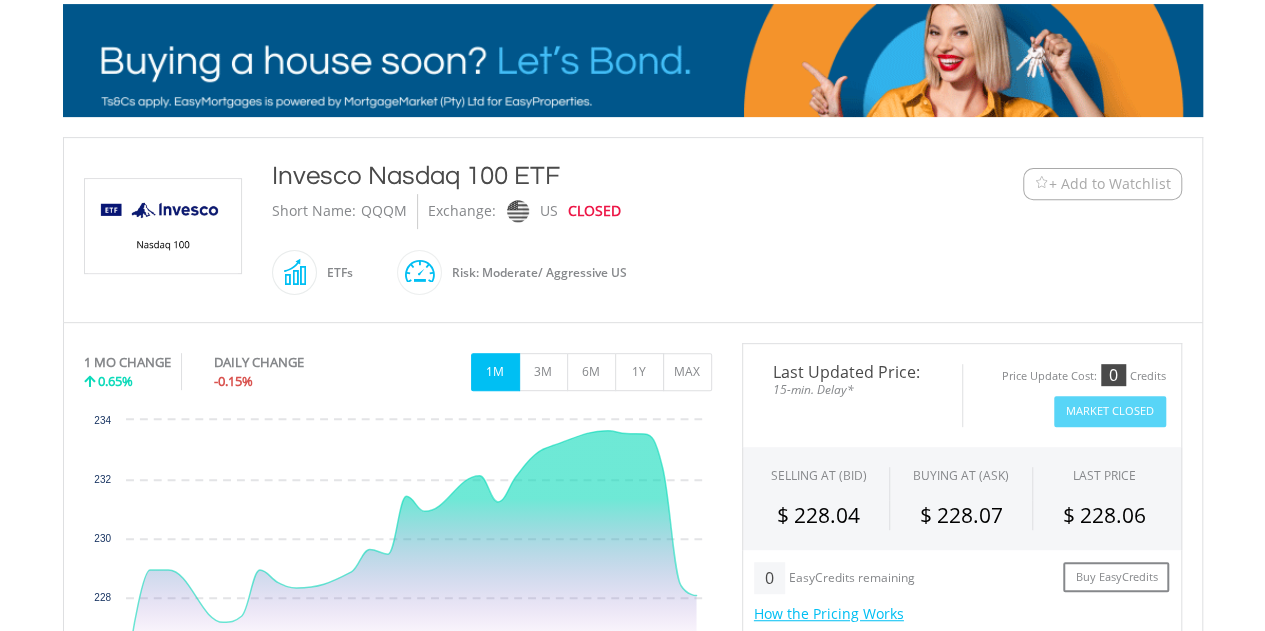 click on "+ Add to Watchlist" at bounding box center [1110, 184] 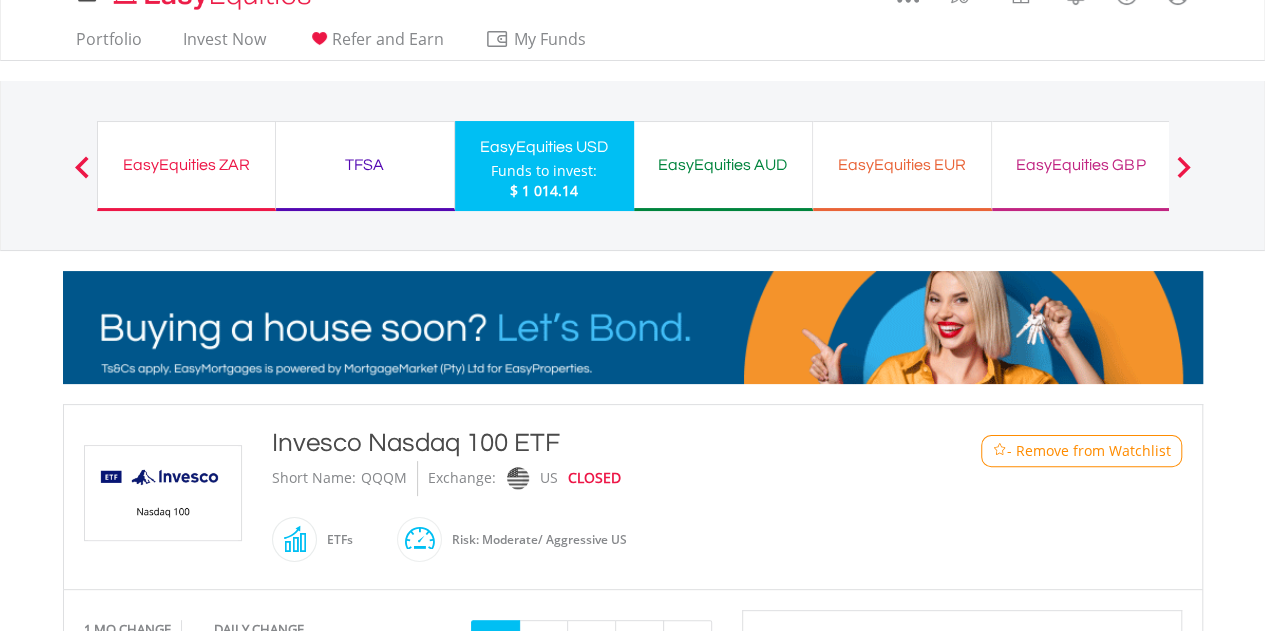 scroll, scrollTop: 0, scrollLeft: 0, axis: both 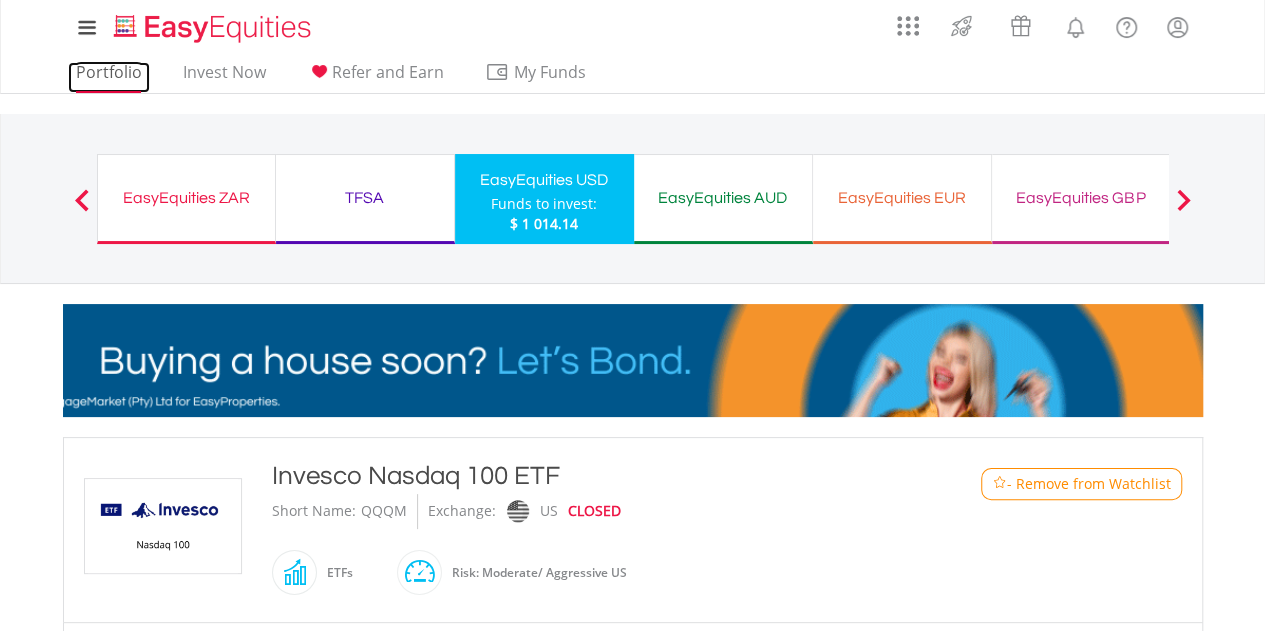 click on "Portfolio" at bounding box center [109, 77] 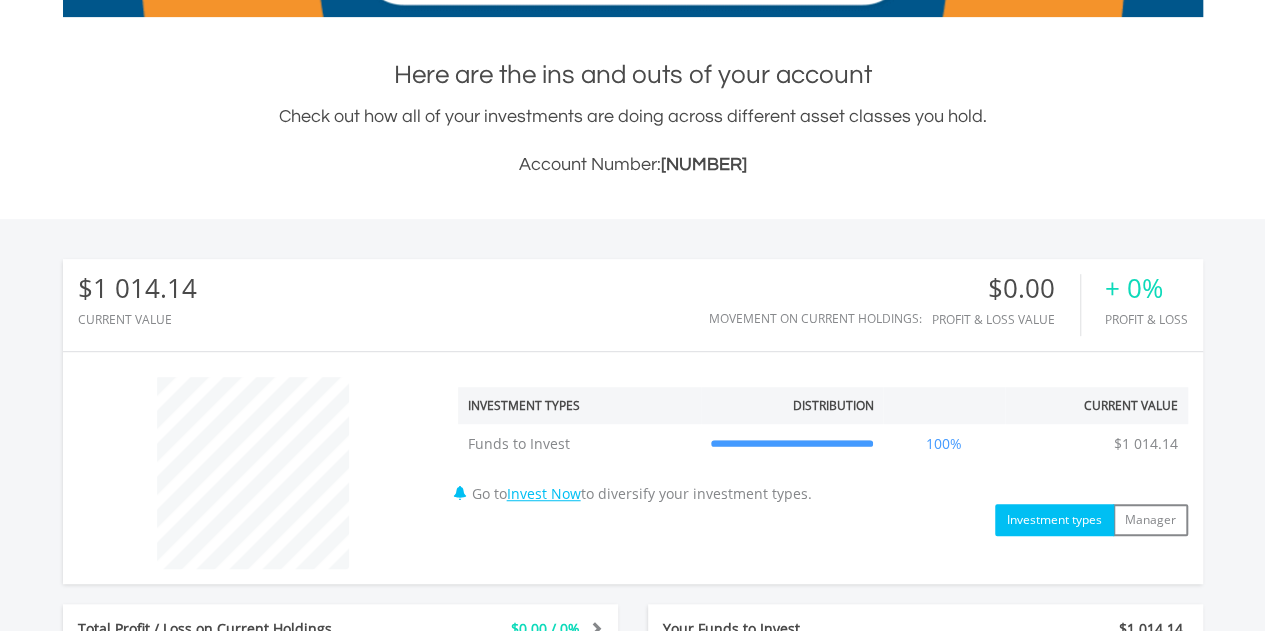 scroll, scrollTop: 797, scrollLeft: 0, axis: vertical 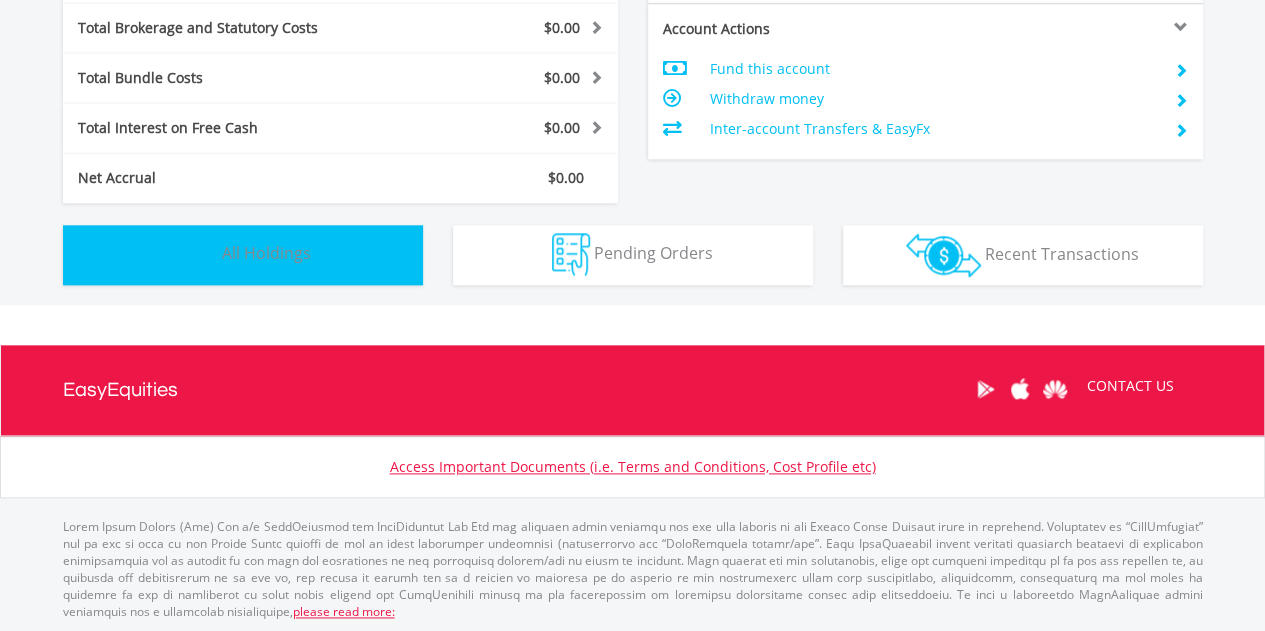 click on "Holdings
All Holdings" at bounding box center (243, 255) 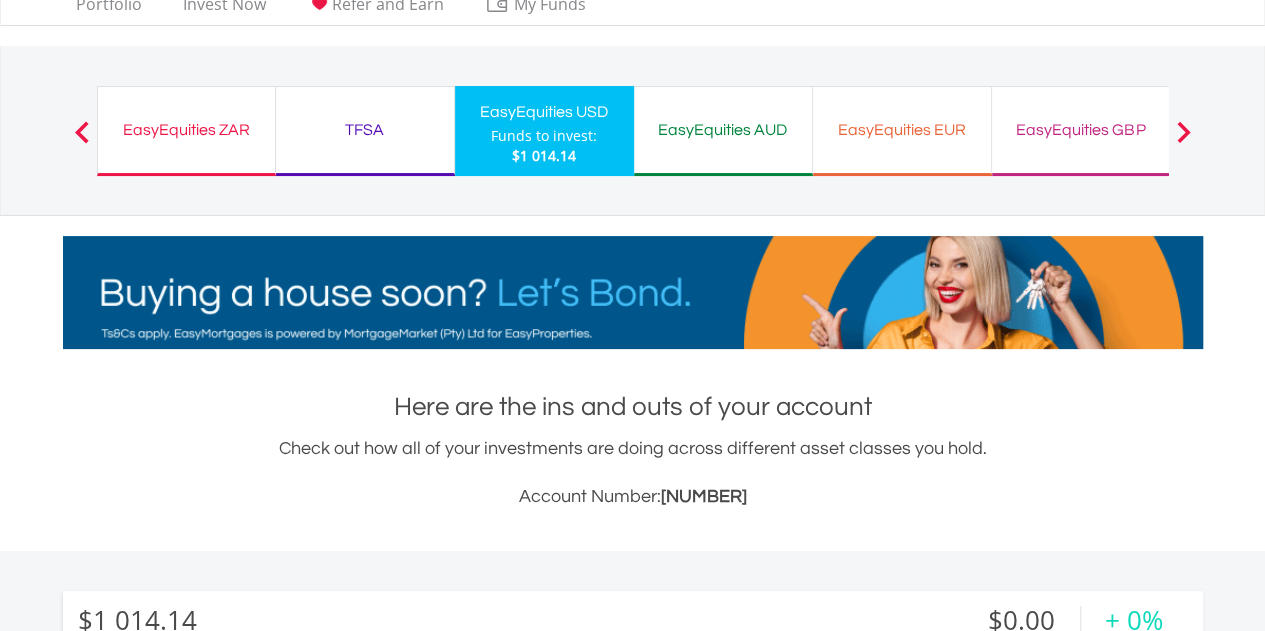scroll, scrollTop: 0, scrollLeft: 0, axis: both 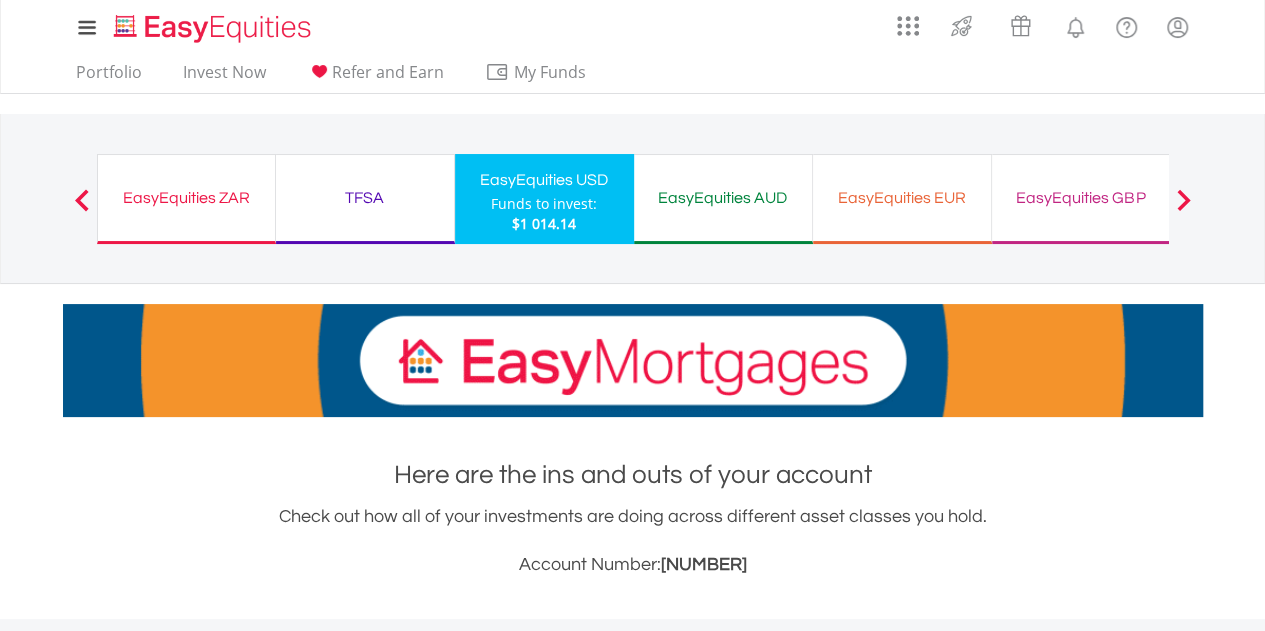 click on "Funds to invest:" at bounding box center [544, 204] 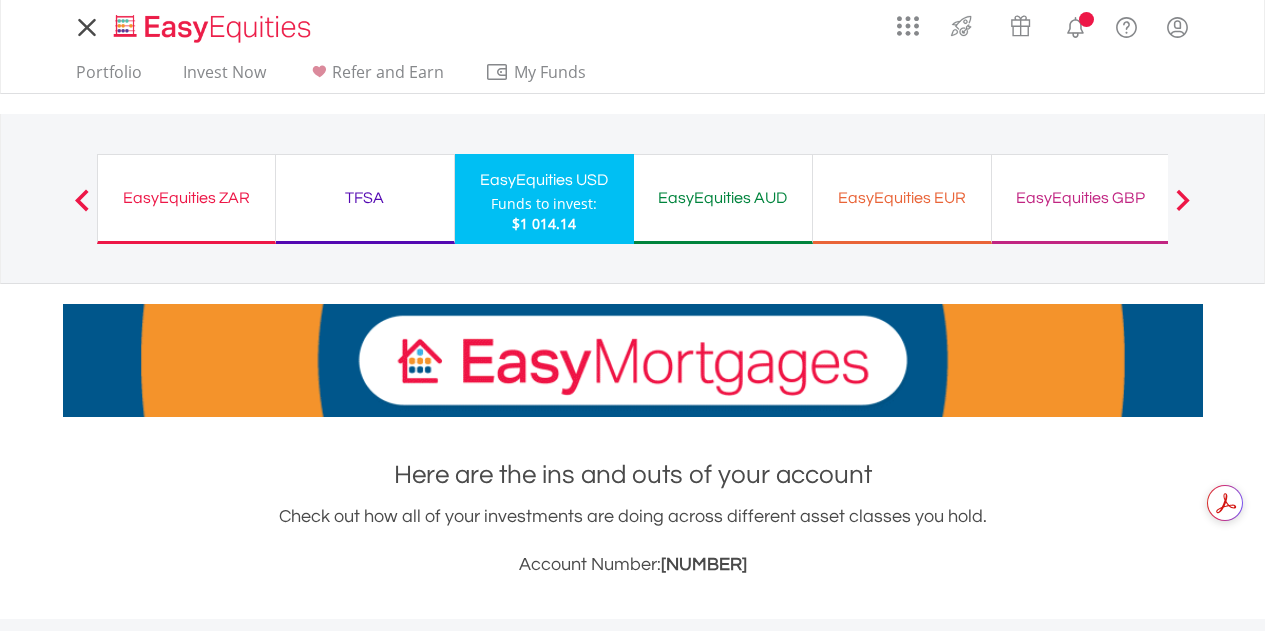 scroll, scrollTop: 0, scrollLeft: 0, axis: both 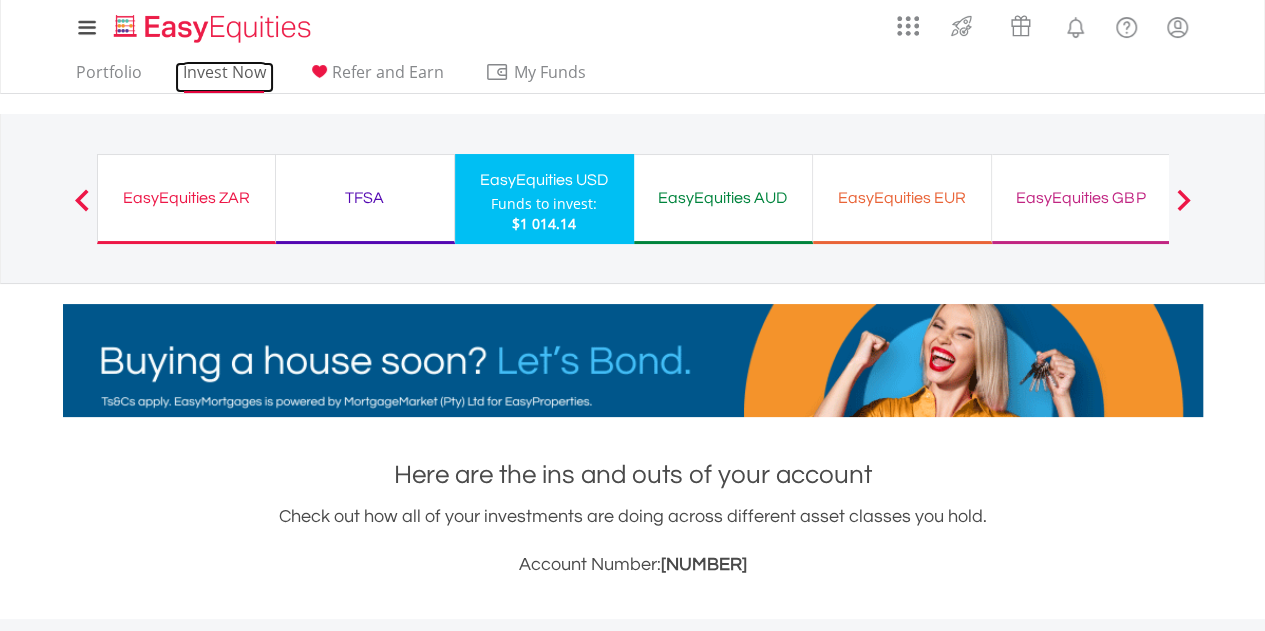 click on "Invest Now" at bounding box center (224, 77) 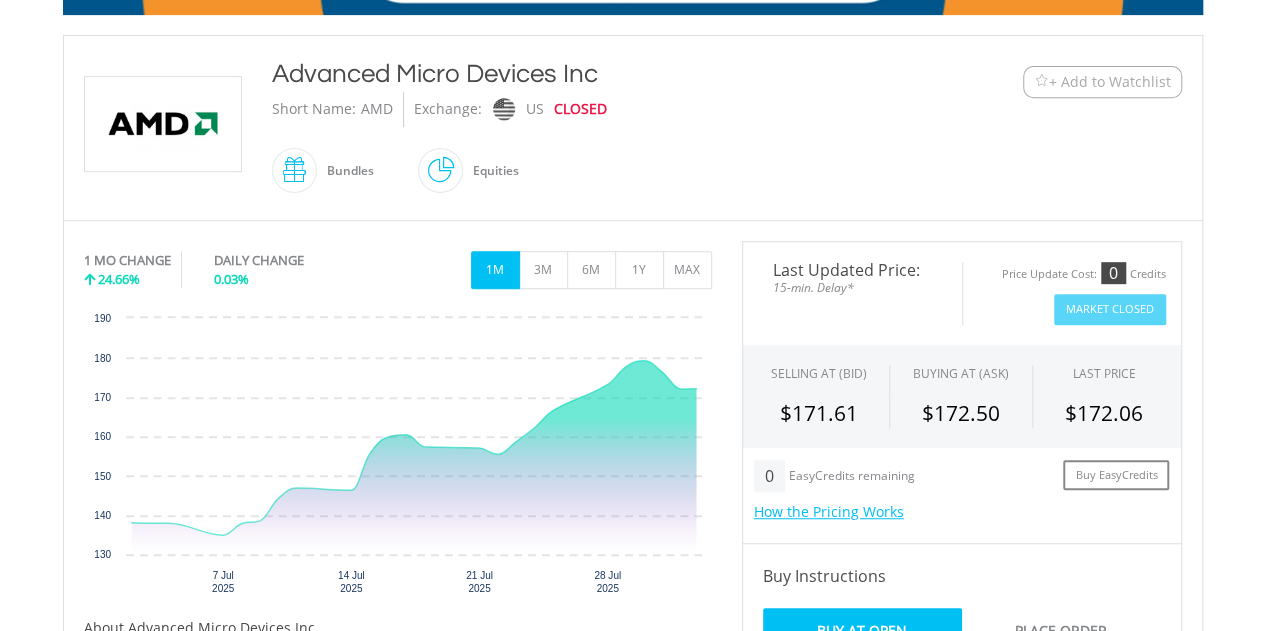 scroll, scrollTop: 0, scrollLeft: 0, axis: both 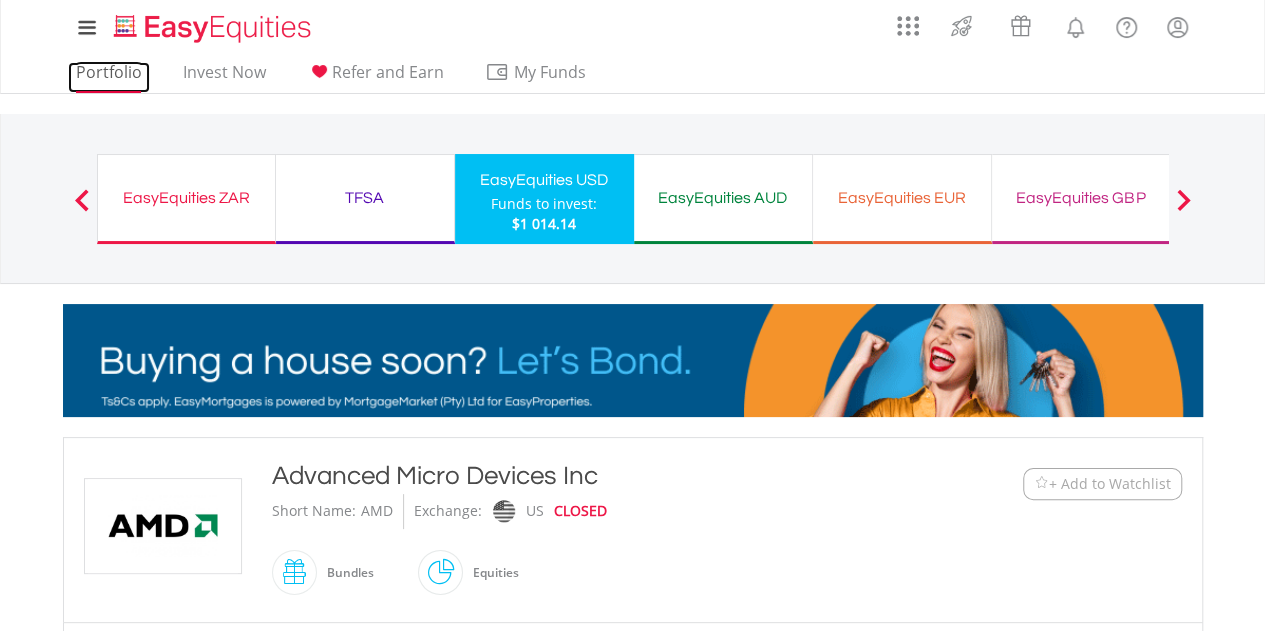 click on "Portfolio" at bounding box center [109, 77] 